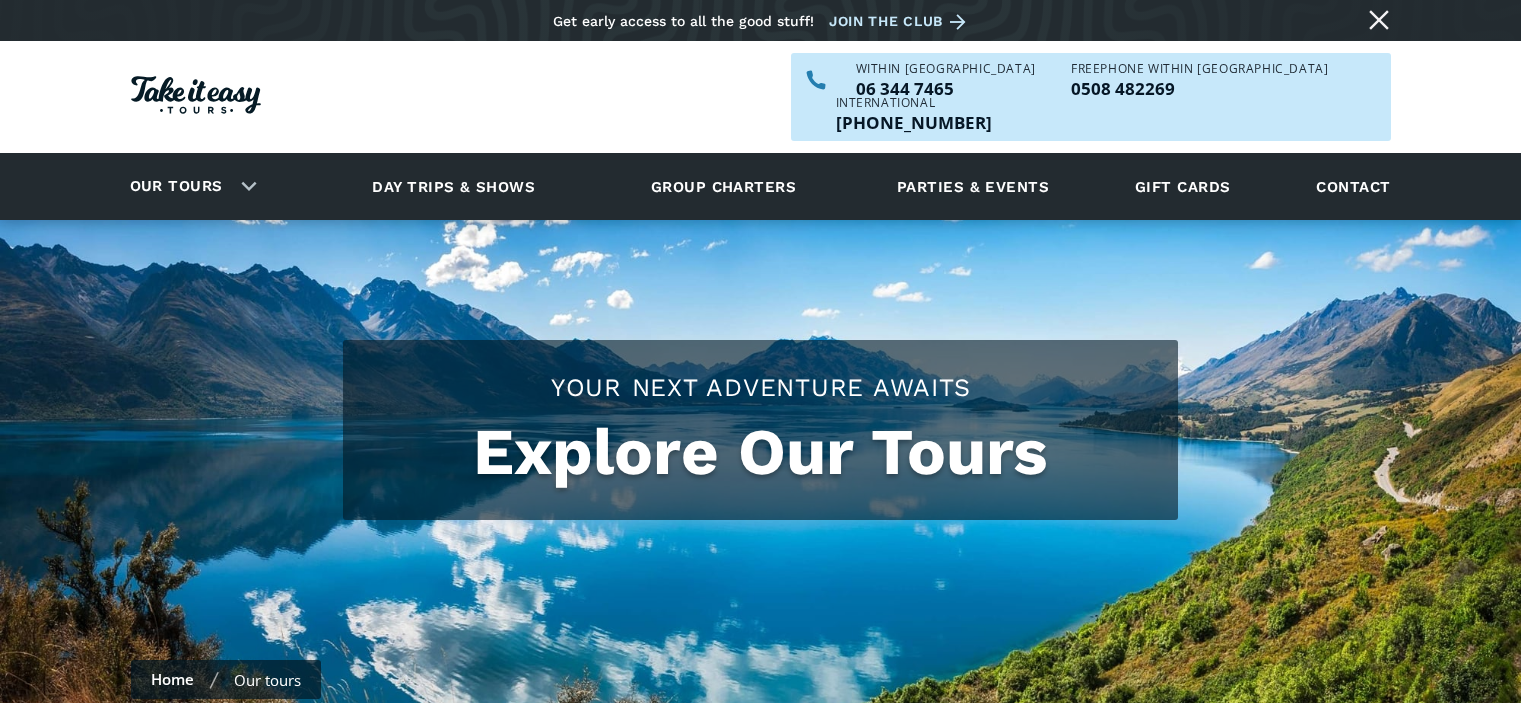 scroll, scrollTop: 0, scrollLeft: 0, axis: both 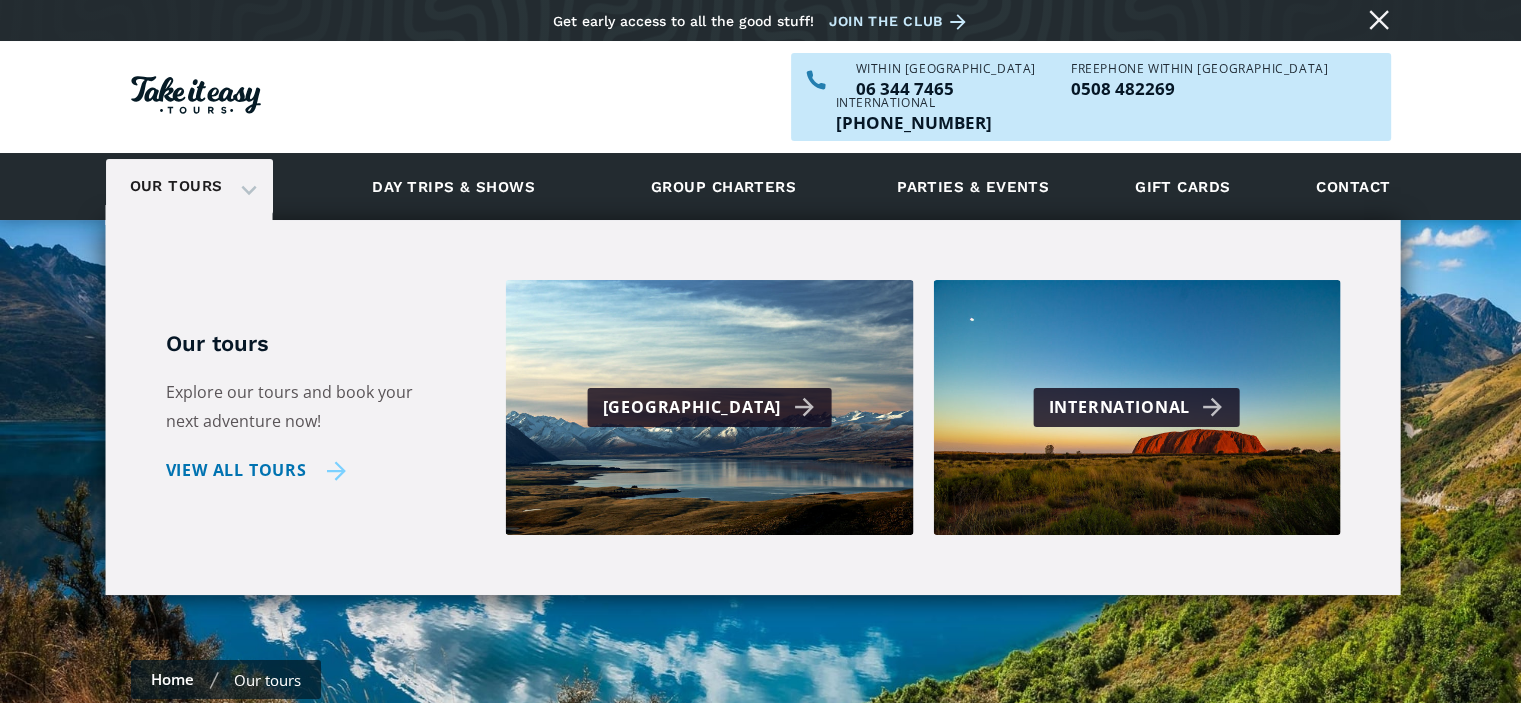 click on "View all tours" at bounding box center [256, 470] 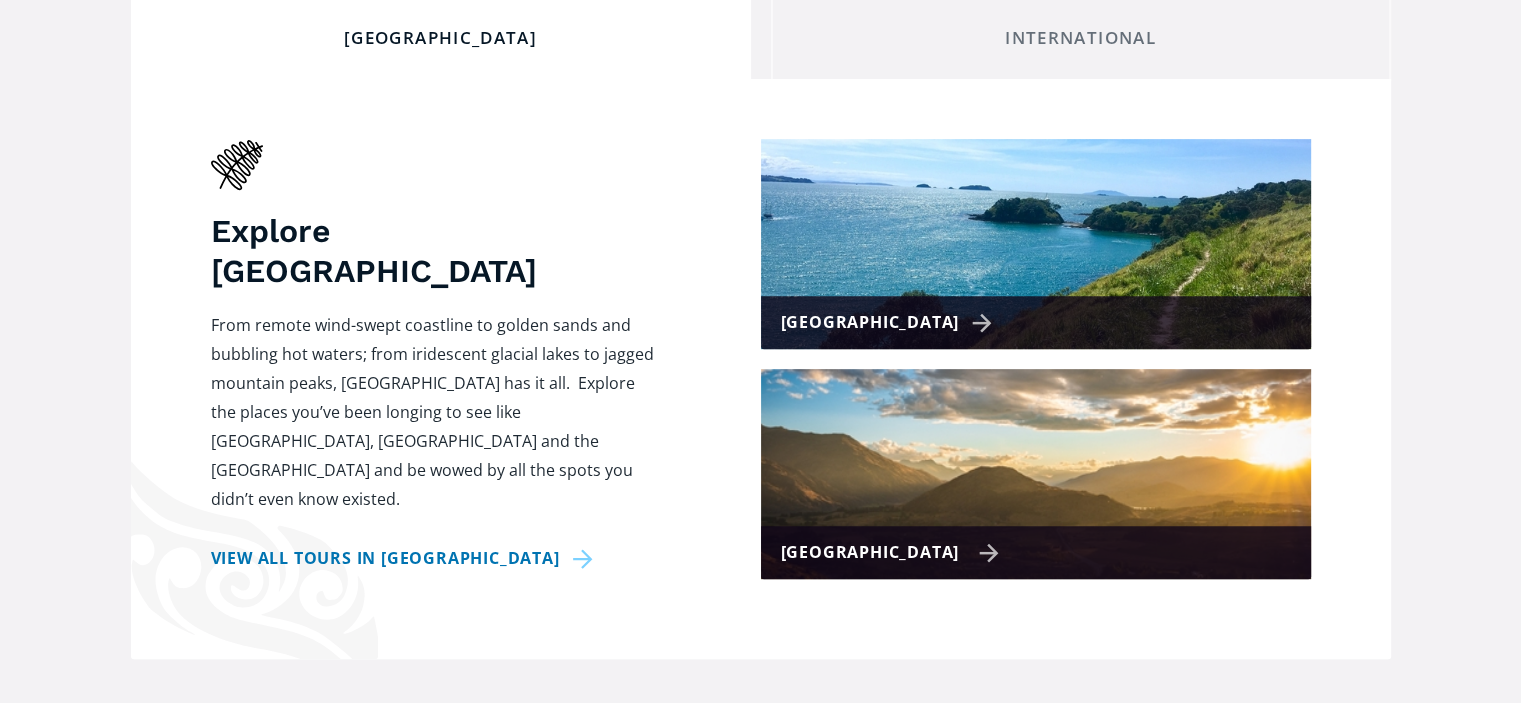 scroll, scrollTop: 900, scrollLeft: 0, axis: vertical 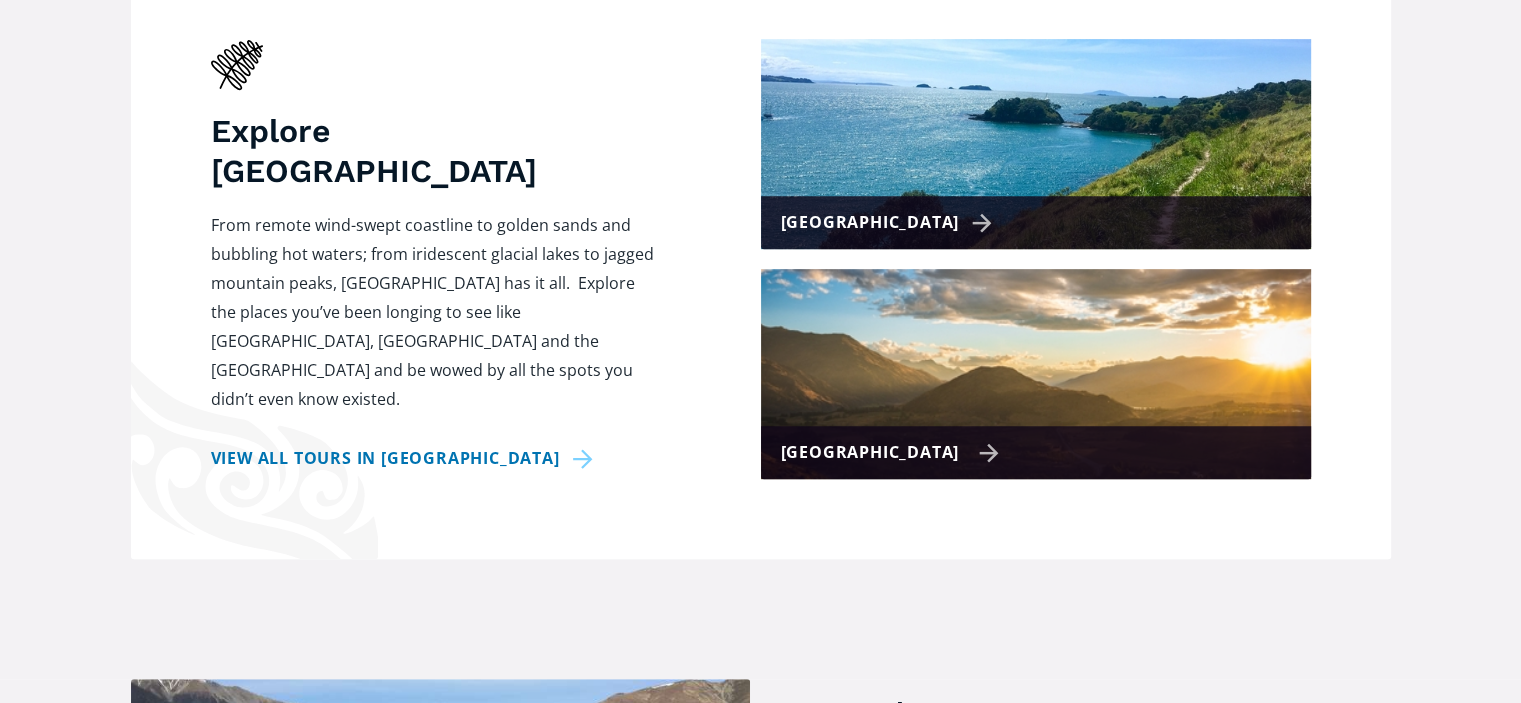click on "[GEOGRAPHIC_DATA]" at bounding box center [890, 452] 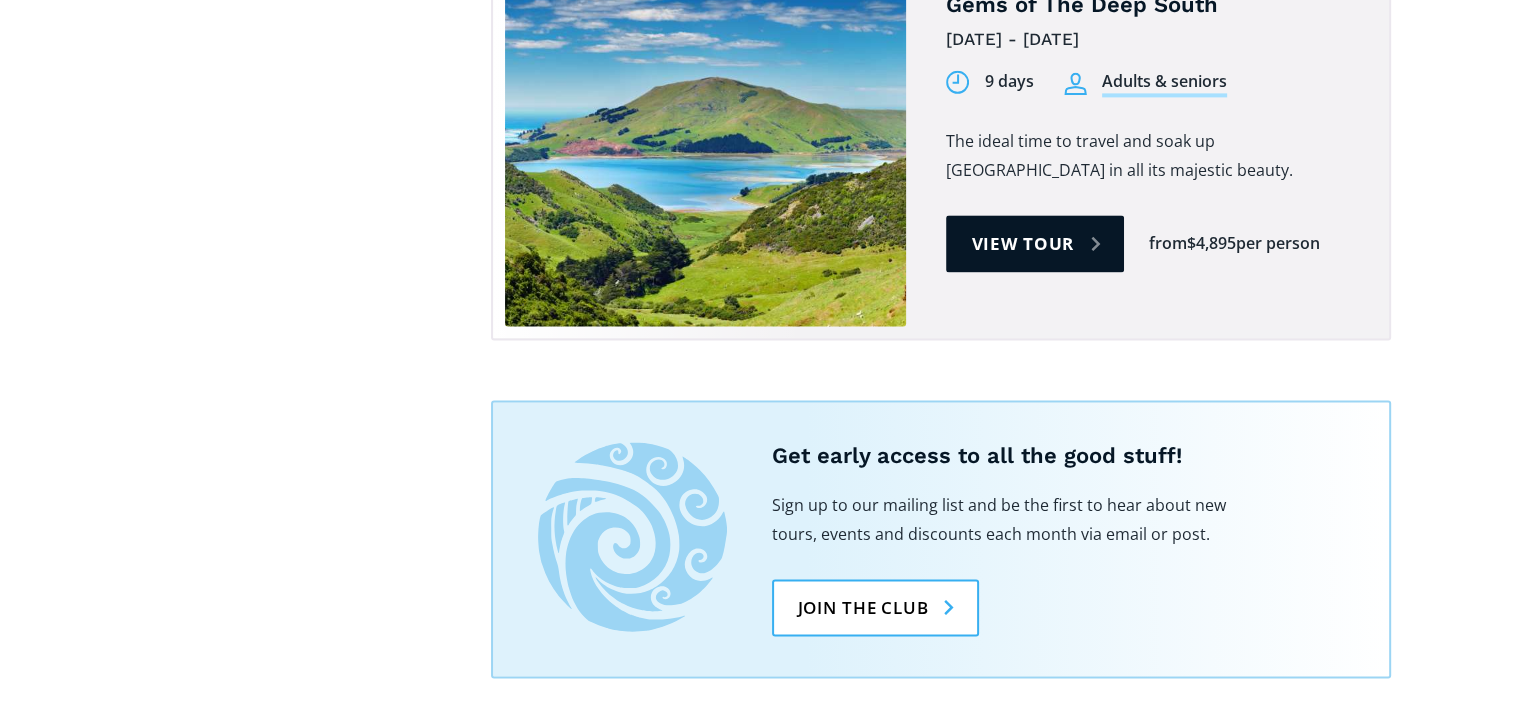 scroll, scrollTop: 3000, scrollLeft: 0, axis: vertical 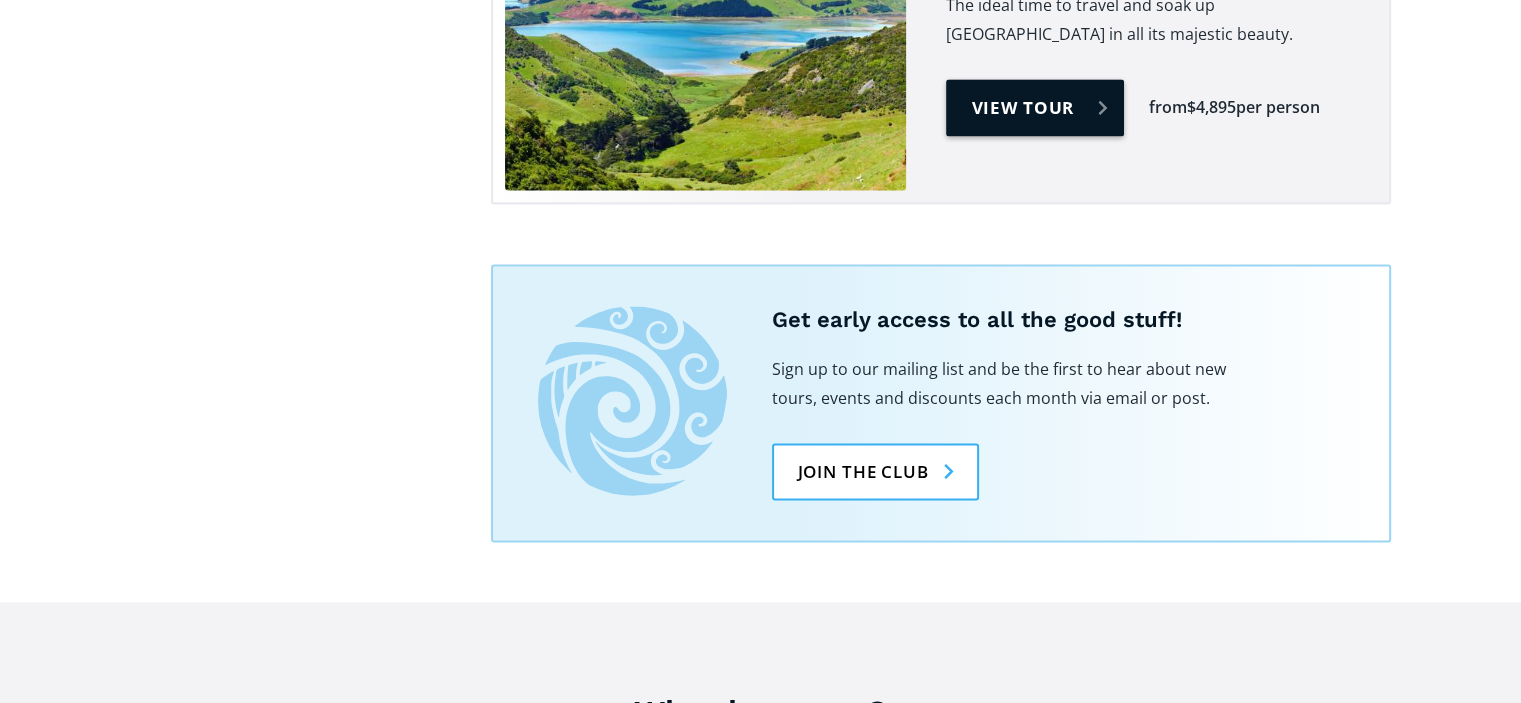 click on "View tour" at bounding box center [1035, 107] 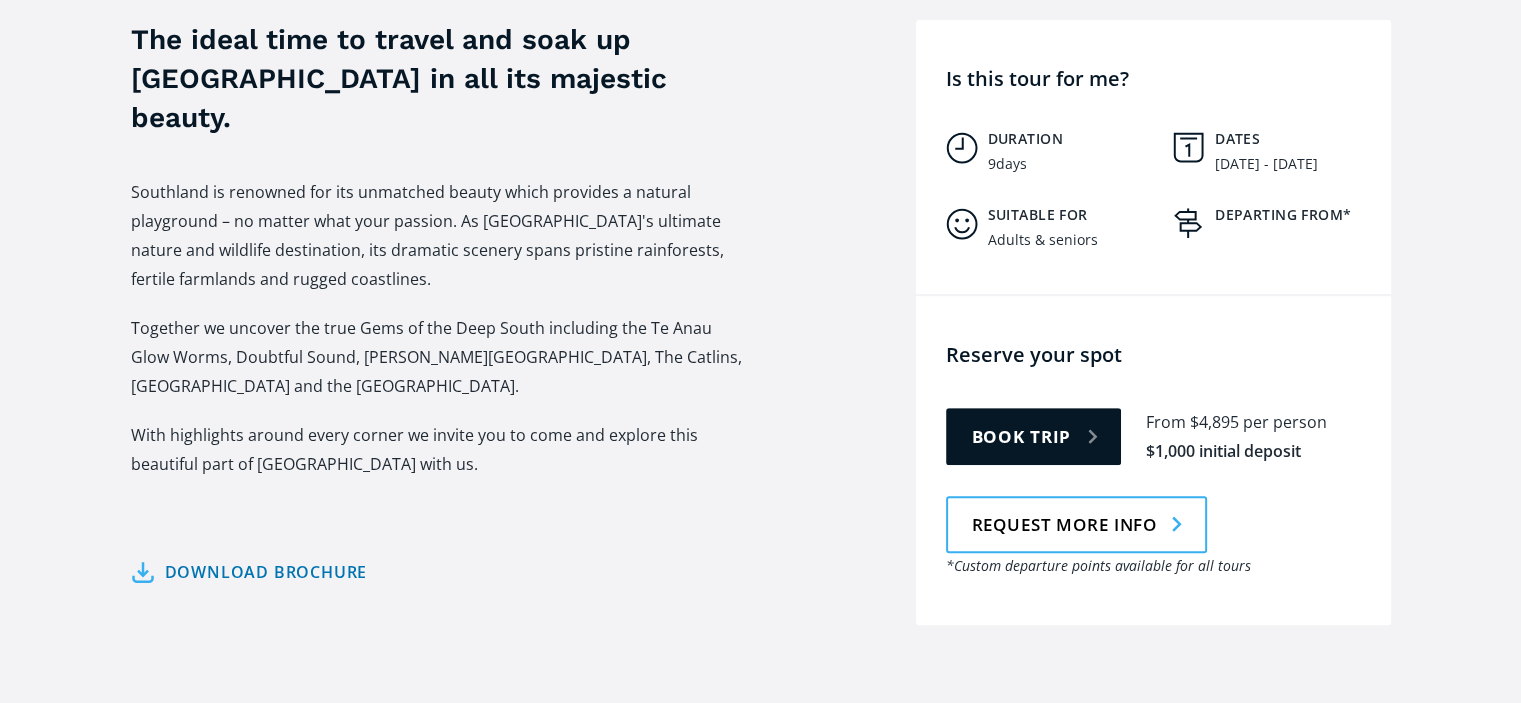 scroll, scrollTop: 700, scrollLeft: 0, axis: vertical 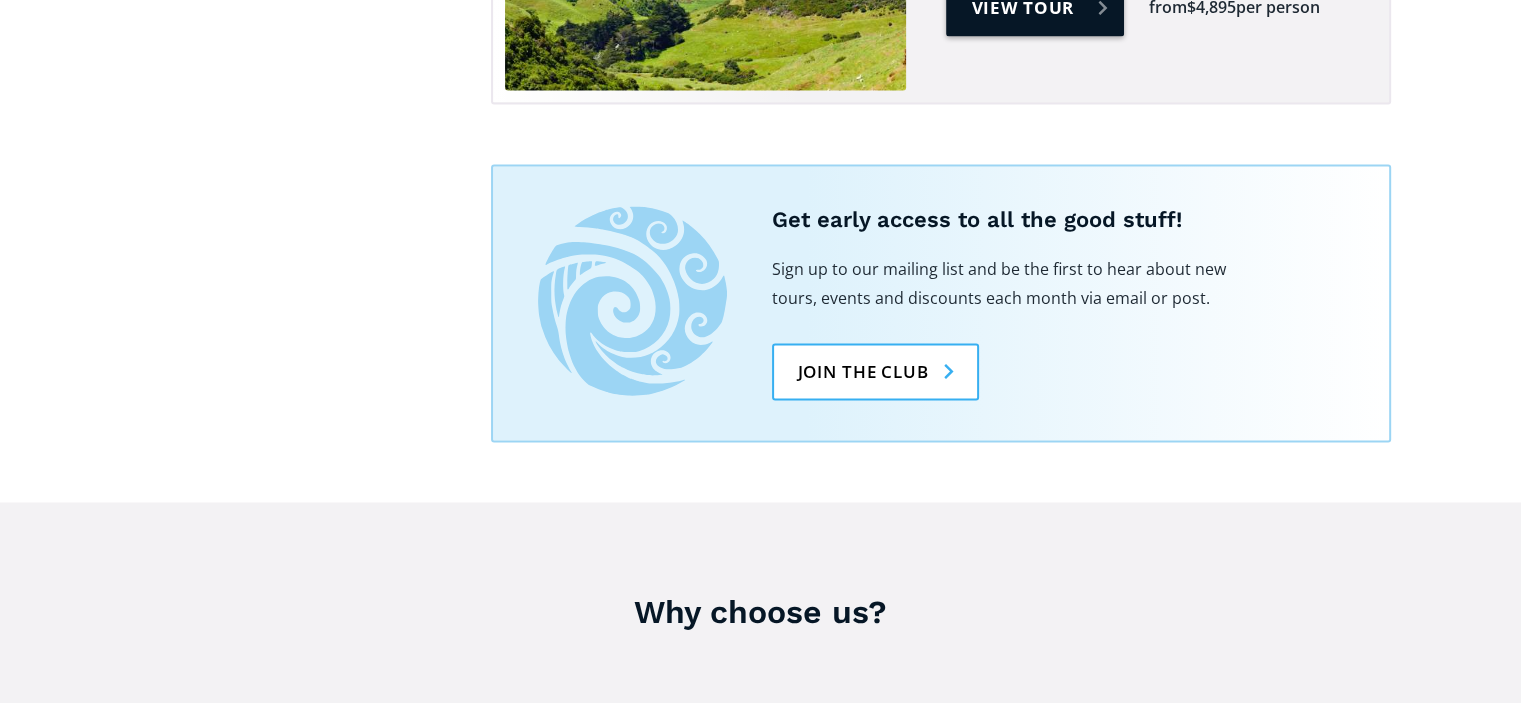 click on "View tour" at bounding box center (1035, 7) 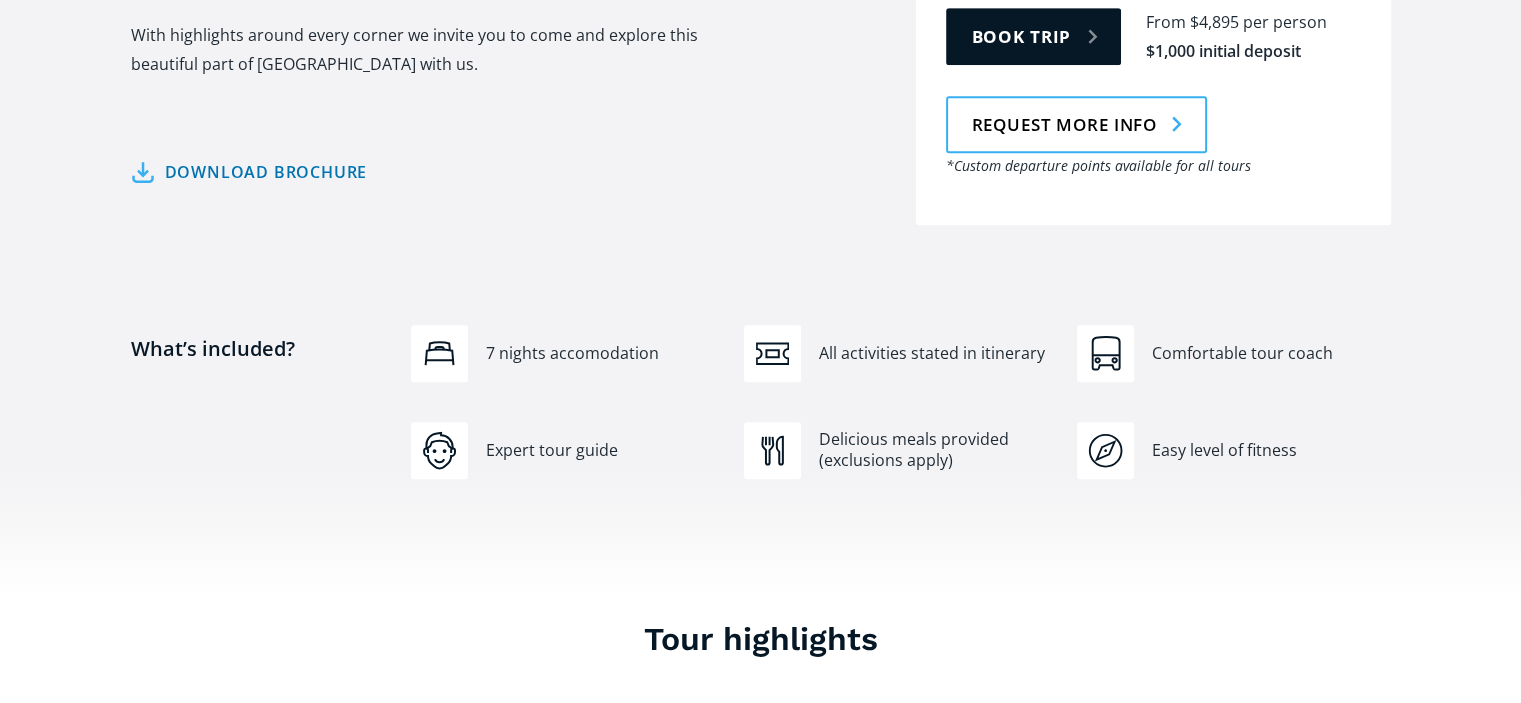 scroll, scrollTop: 1300, scrollLeft: 0, axis: vertical 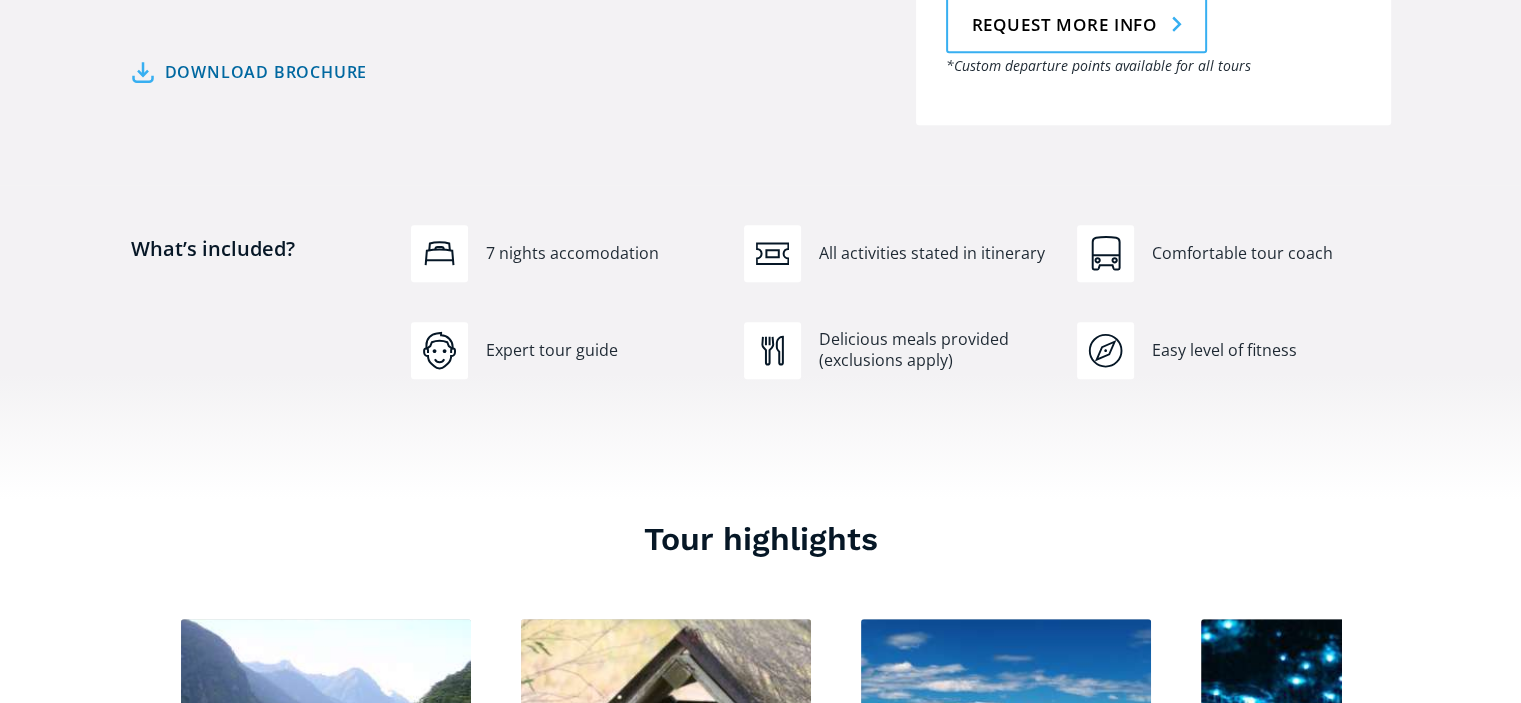 click on "Download brochure" at bounding box center [249, 72] 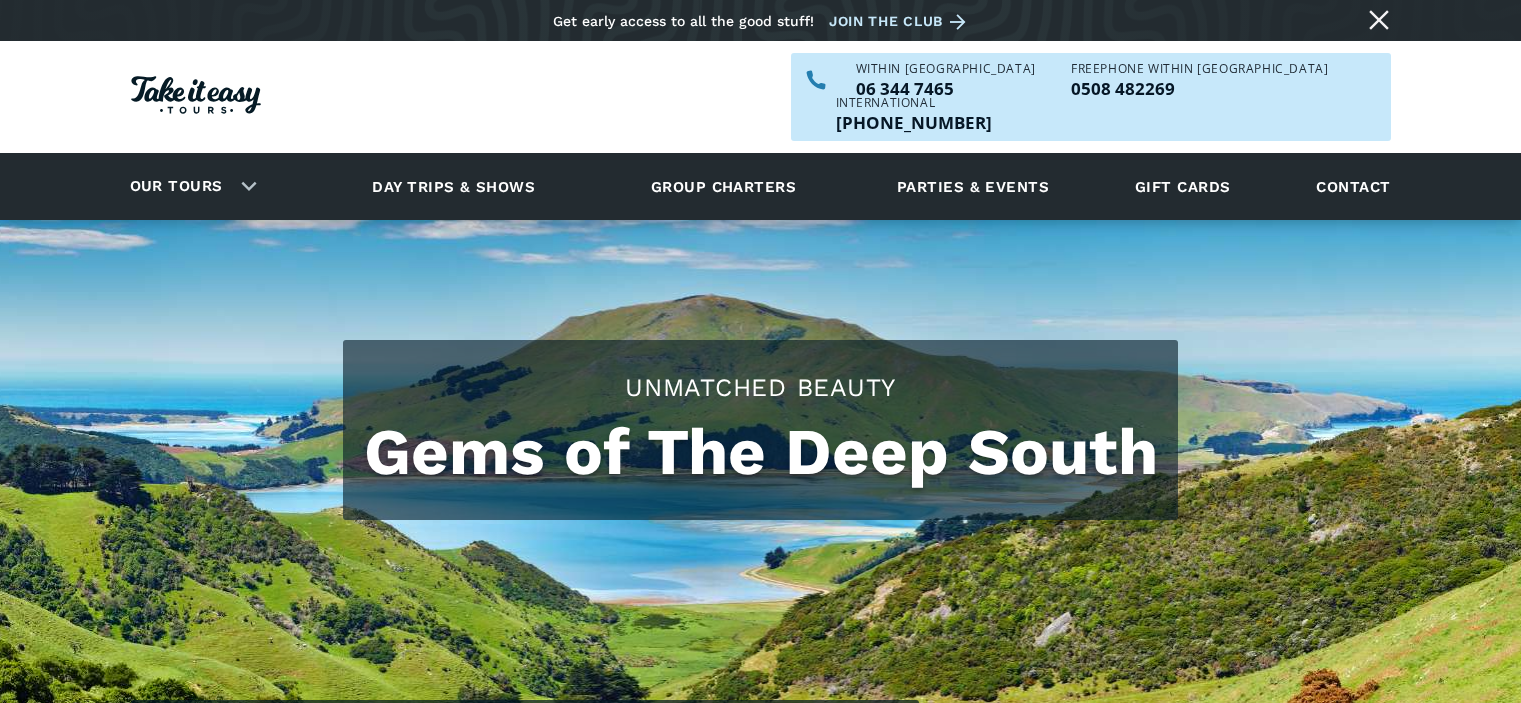 scroll, scrollTop: 1300, scrollLeft: 0, axis: vertical 